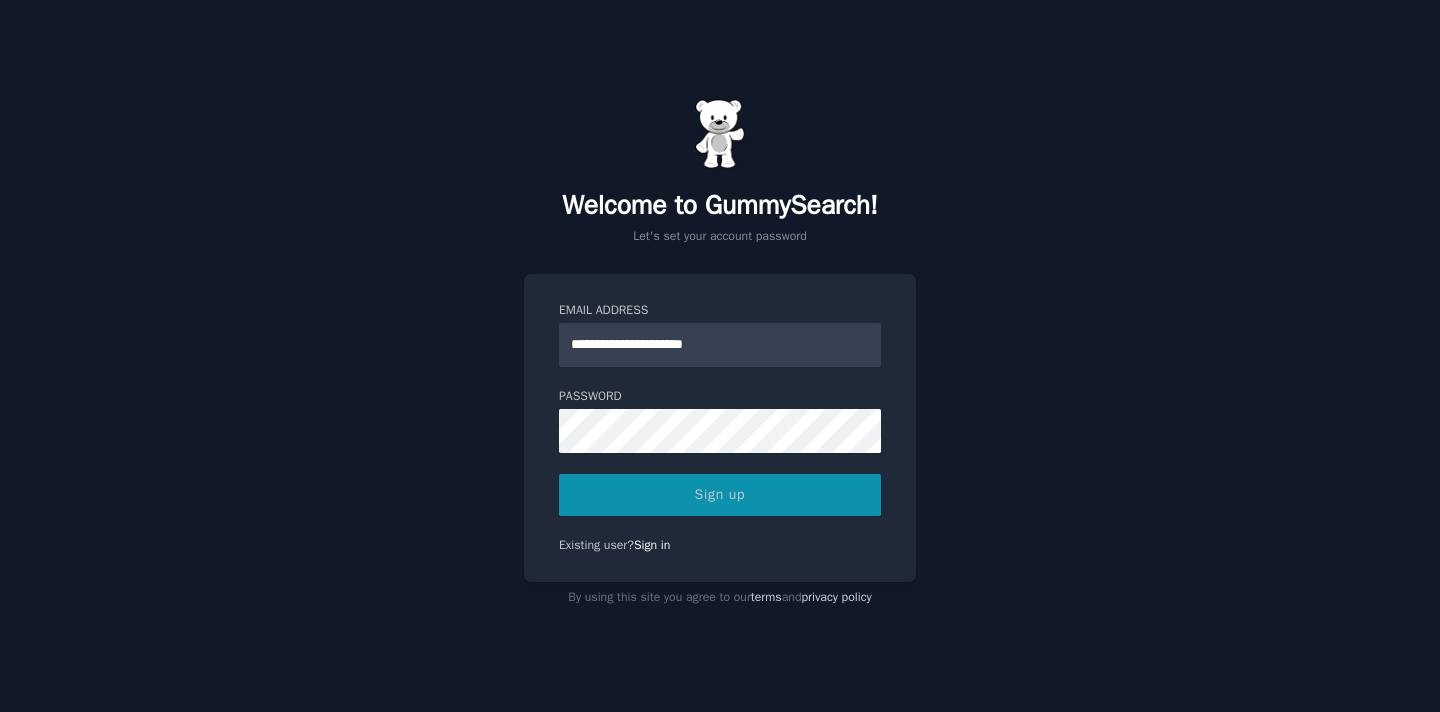 scroll, scrollTop: 0, scrollLeft: 0, axis: both 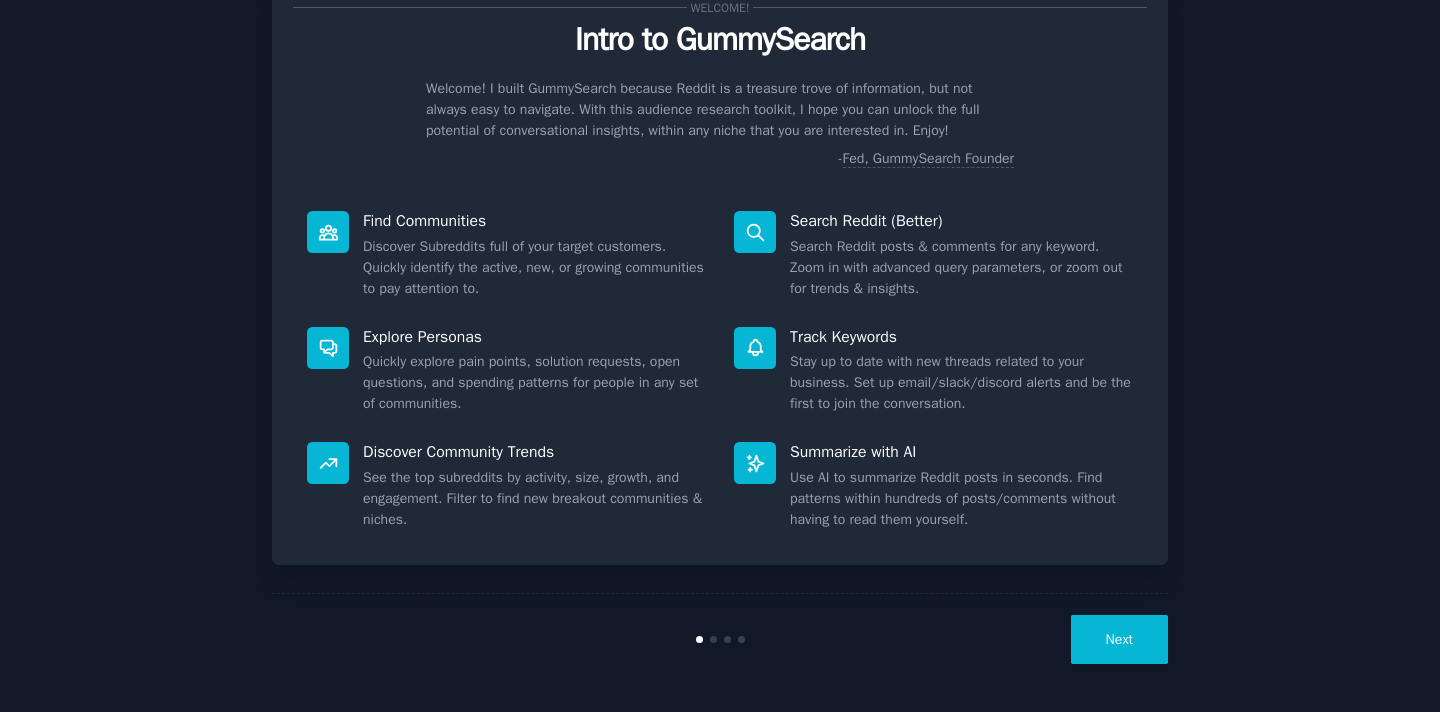 click on "Next" at bounding box center (1119, 639) 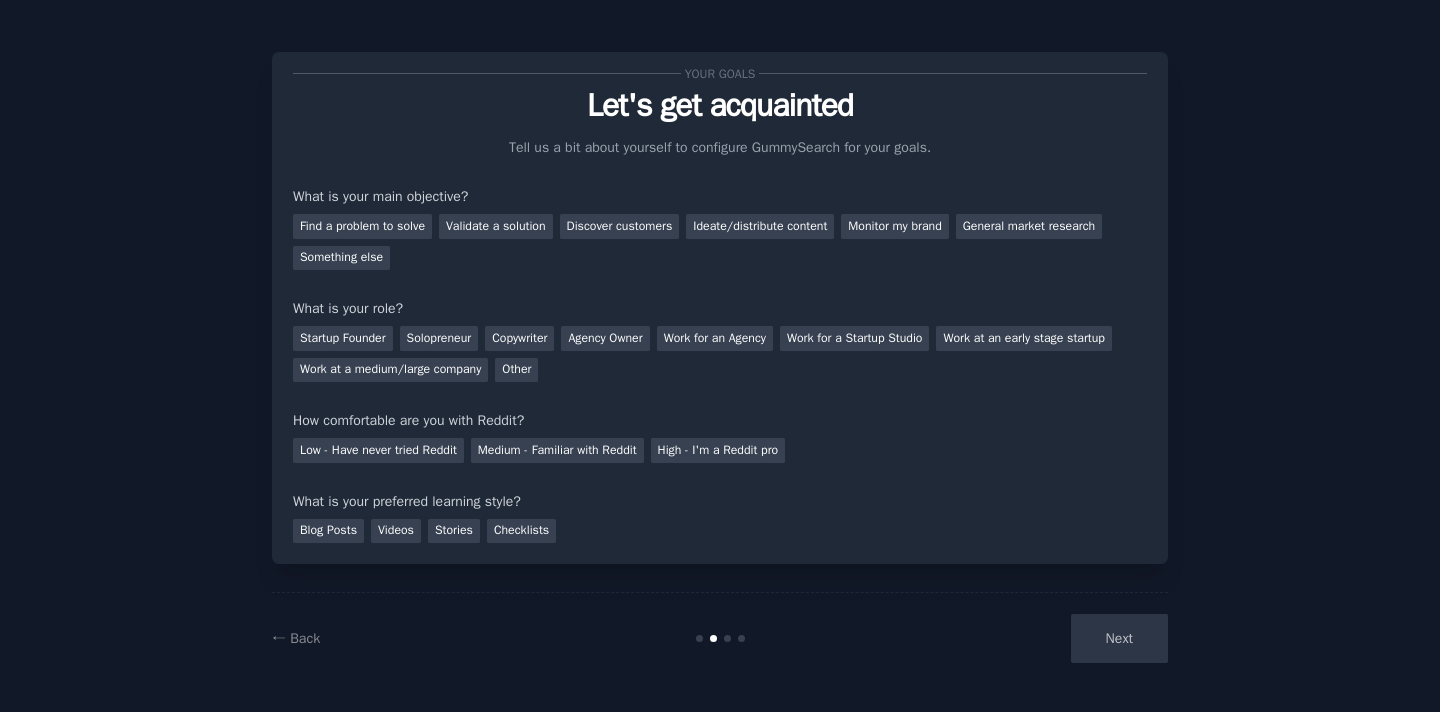 click on "Next" at bounding box center (1018, 638) 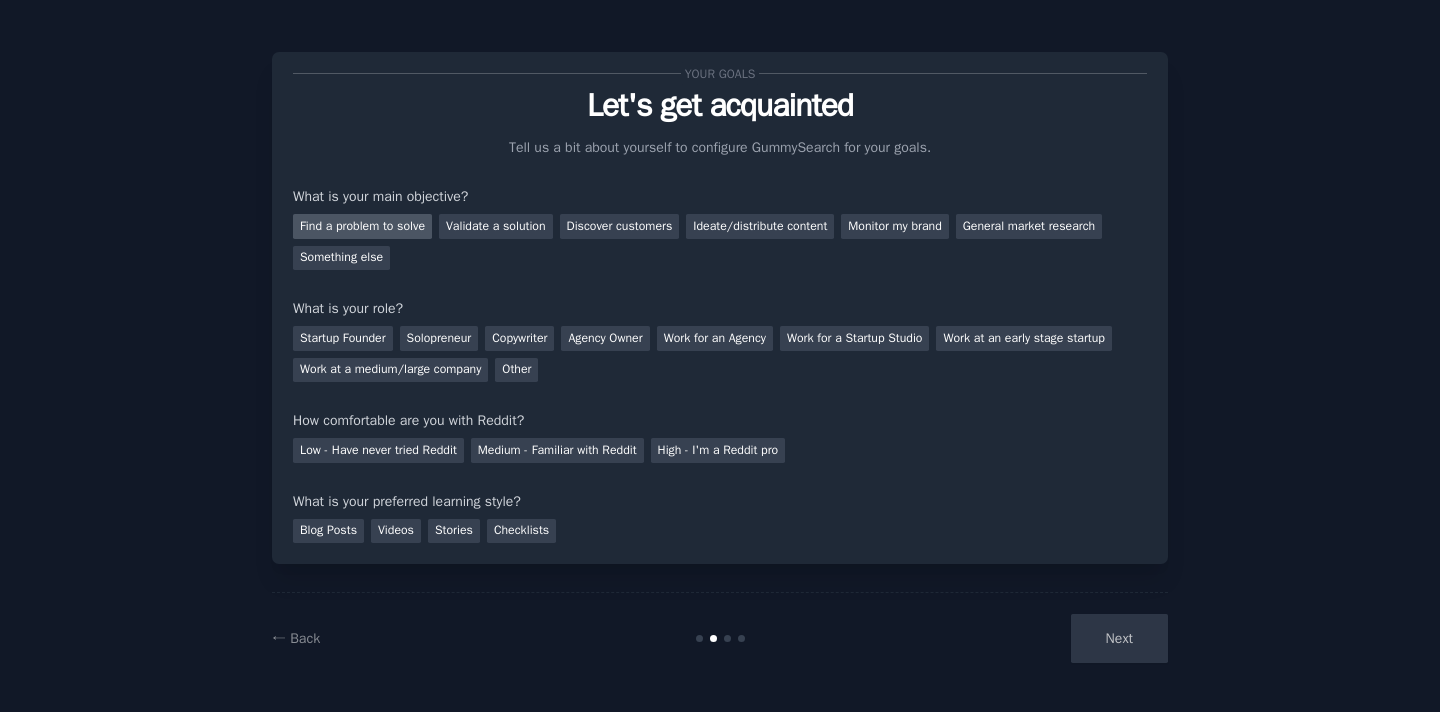 click on "Find a problem to solve" at bounding box center (362, 226) 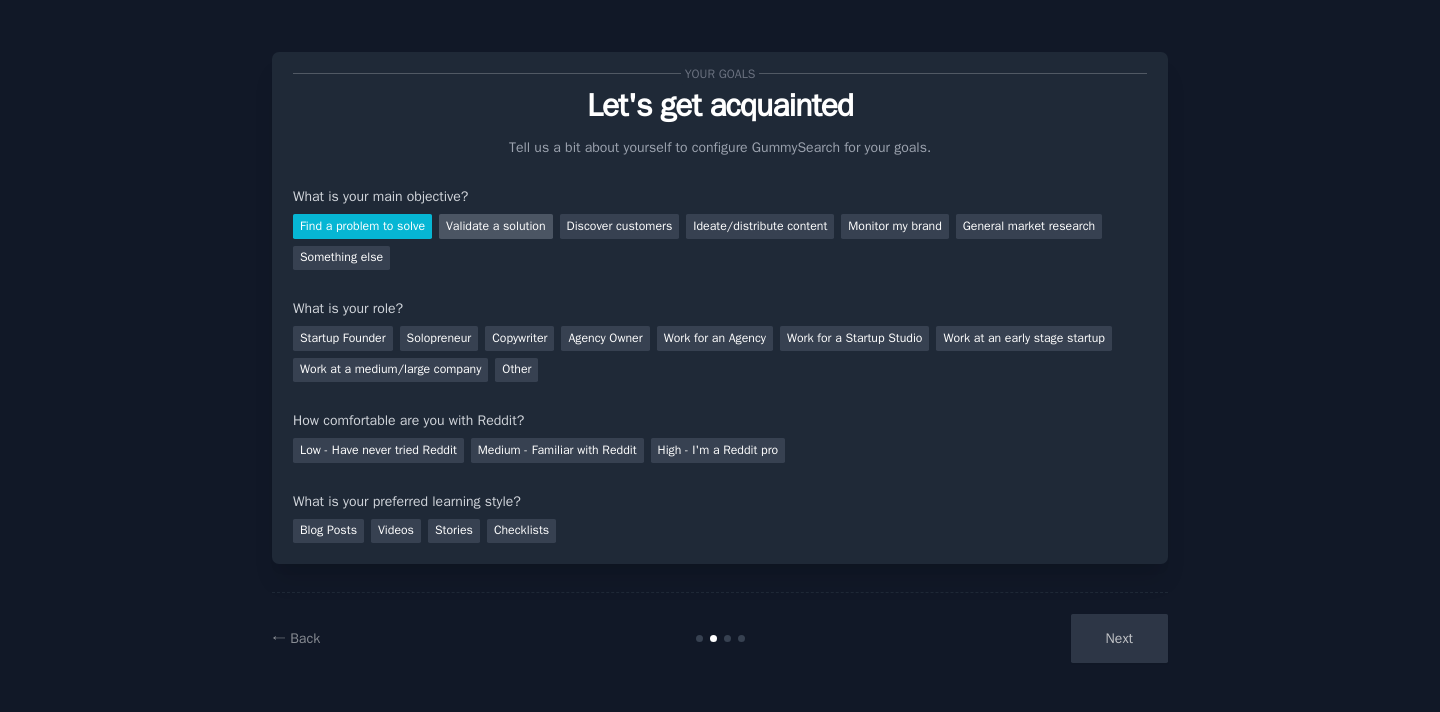 click on "Validate a solution" at bounding box center (496, 226) 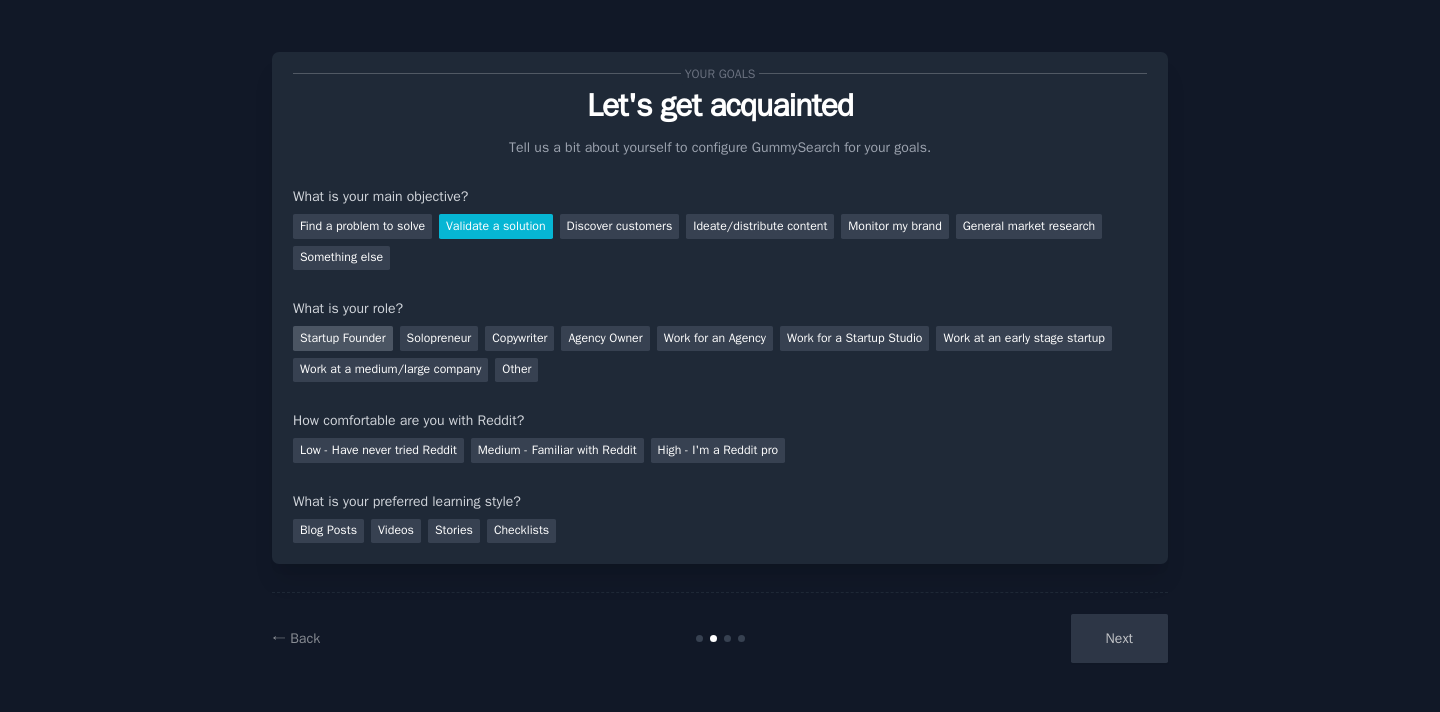 click on "Startup Founder" at bounding box center (343, 338) 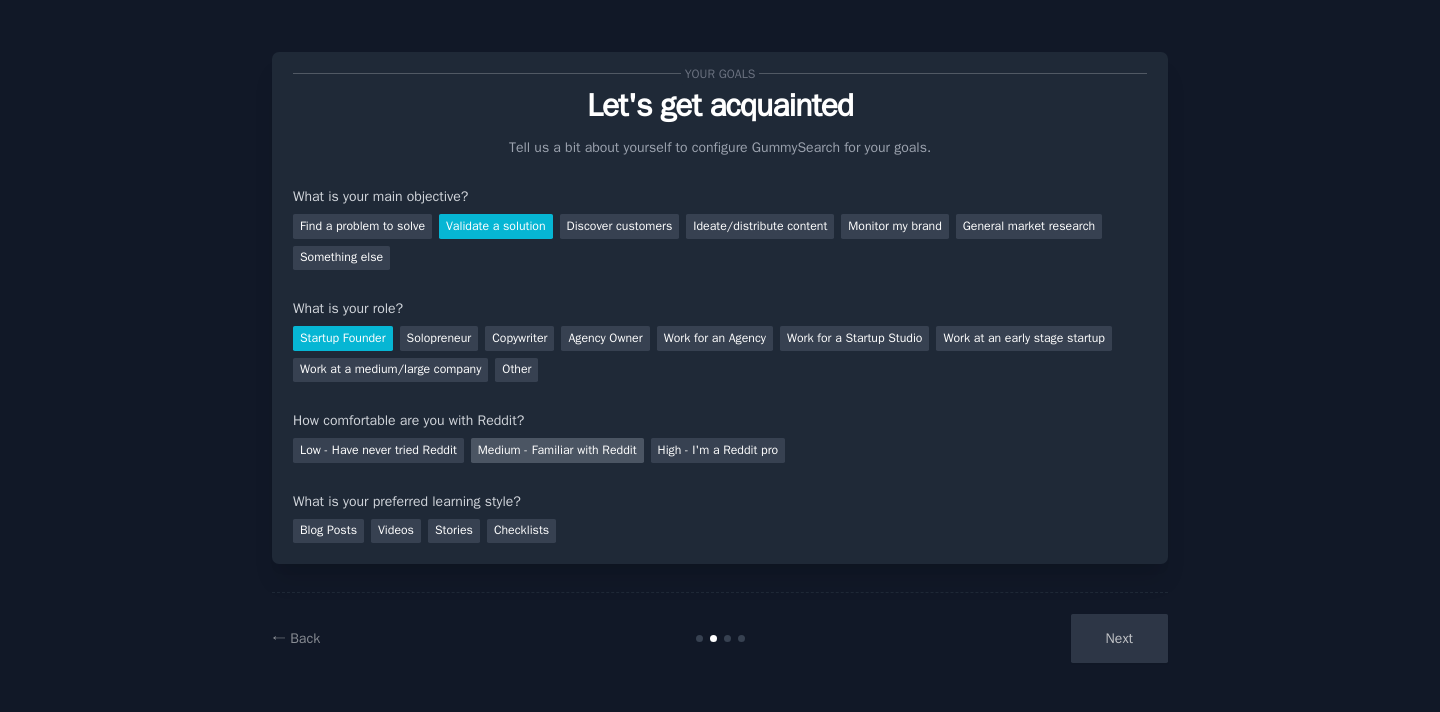 click on "Medium - Familiar with Reddit" at bounding box center (557, 450) 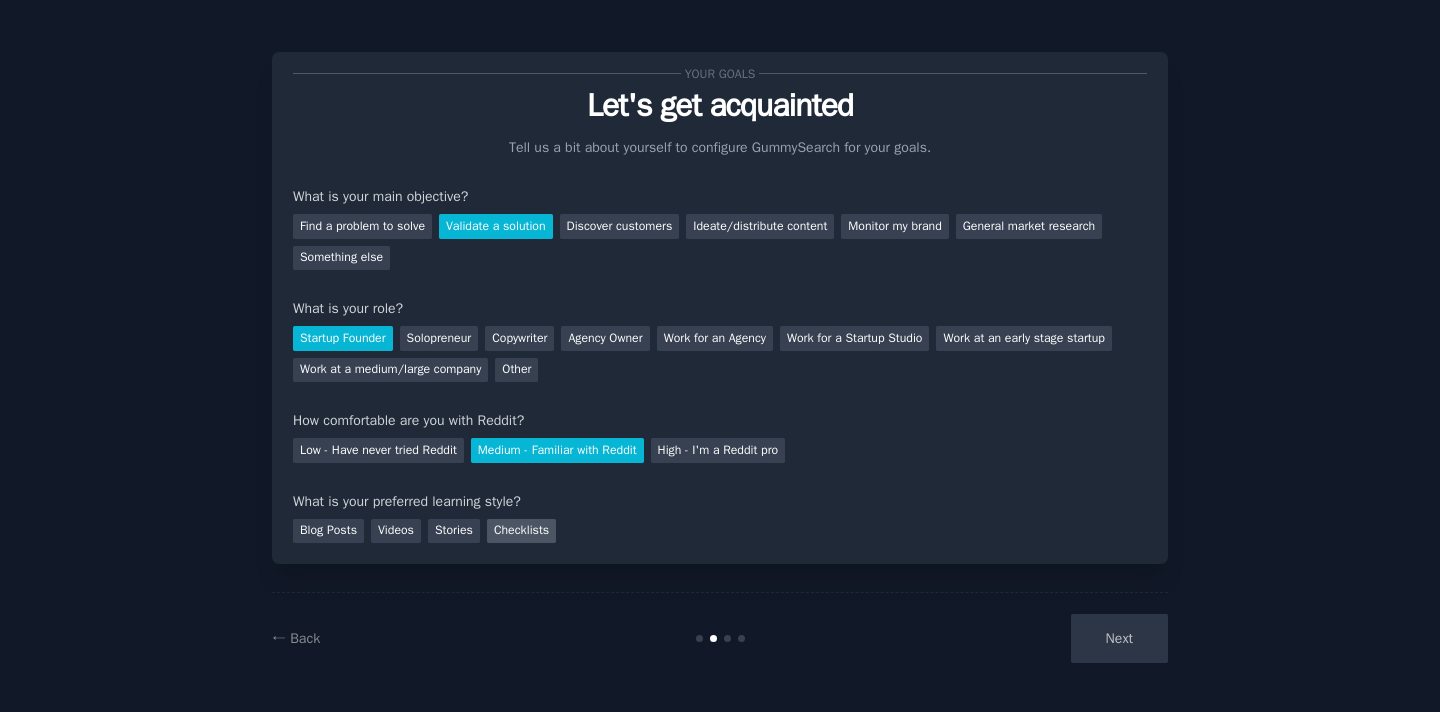 click on "Checklists" at bounding box center [521, 531] 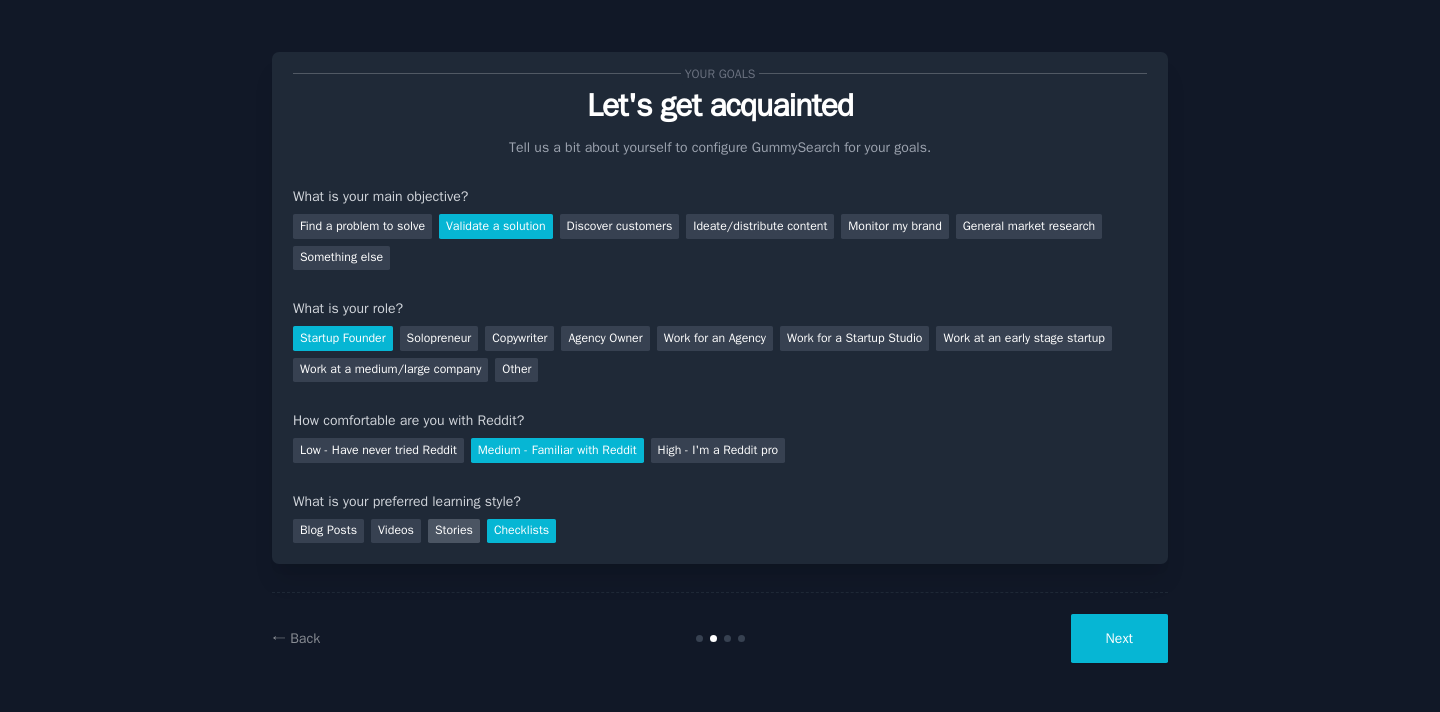 click on "Stories" at bounding box center [454, 531] 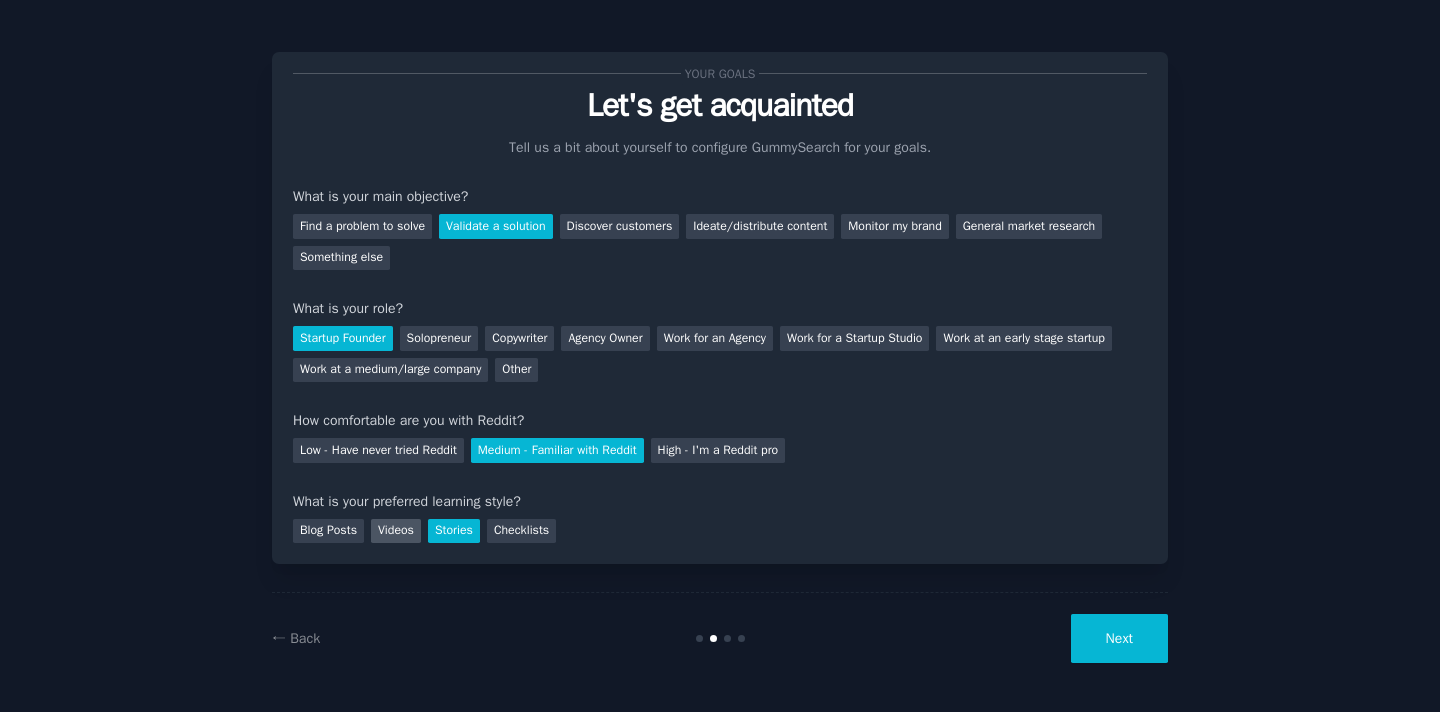 click on "Videos" at bounding box center (396, 531) 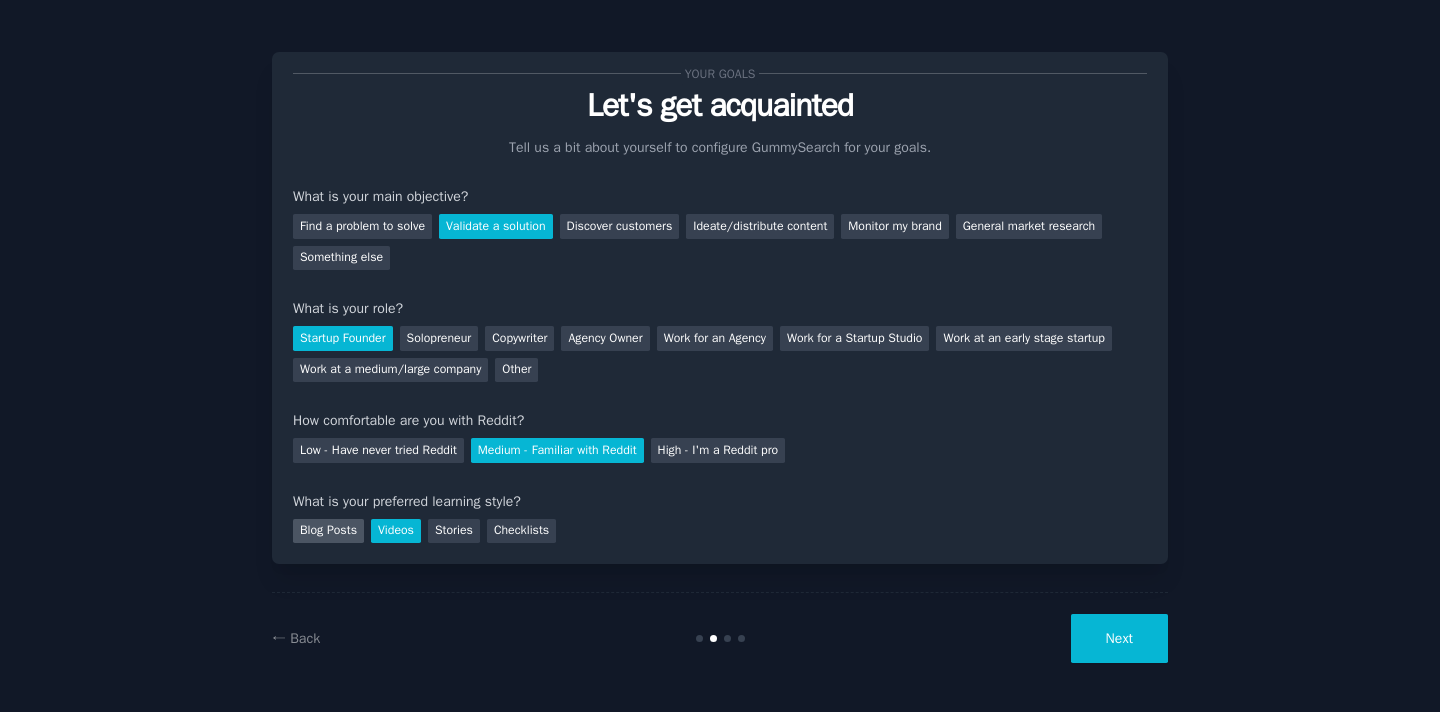 click on "Blog Posts" at bounding box center (328, 531) 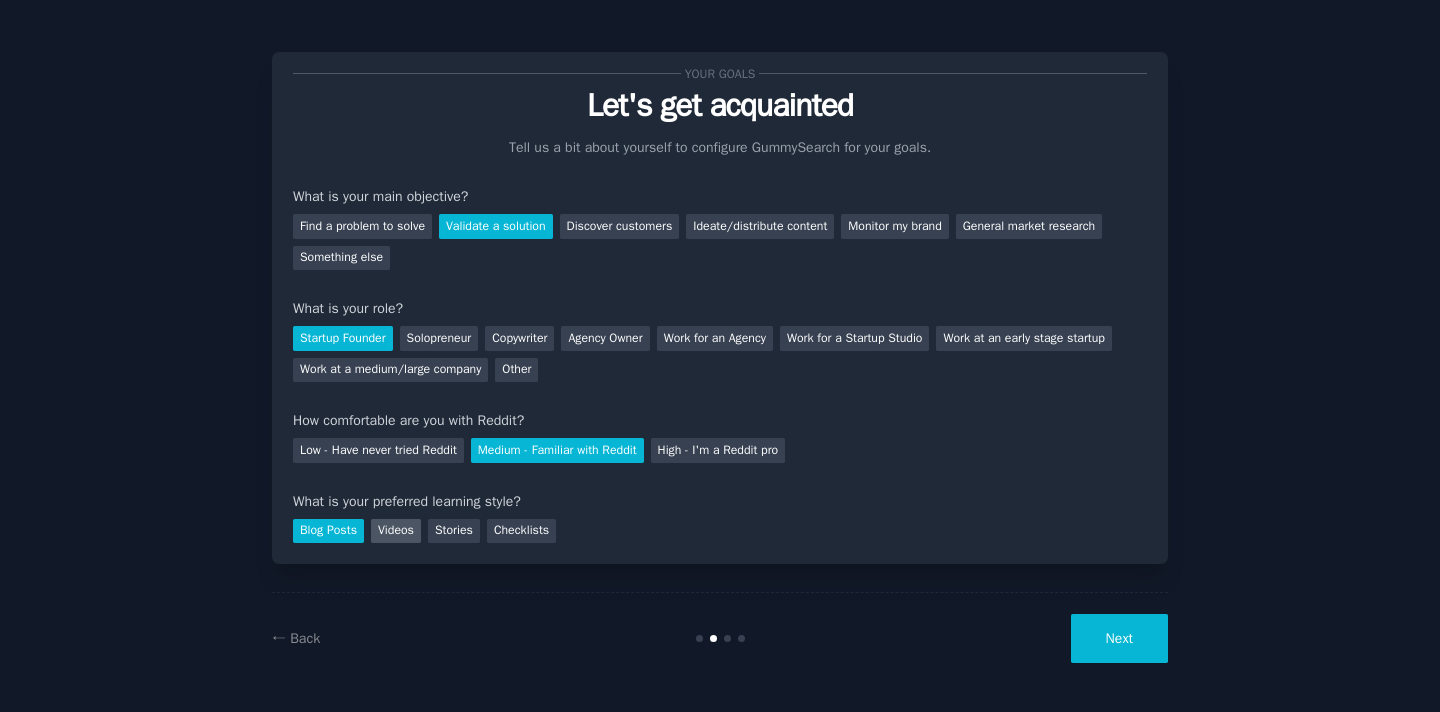 click on "Videos" at bounding box center (396, 531) 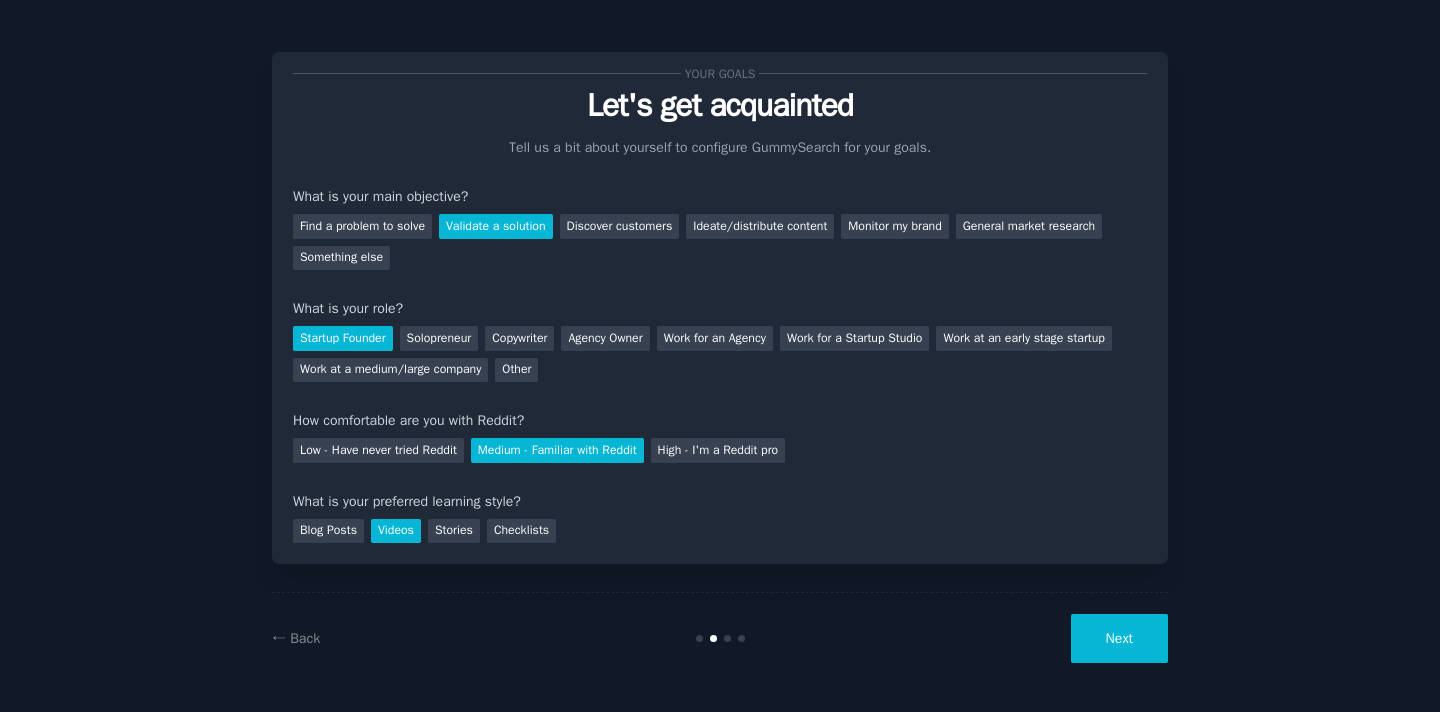 click on "Your goals Let's get acquainted Tell us a bit about yourself to configure GummySearch for your goals. What is your main objective? Find a problem to solve Validate a solution Discover customers Ideate/distribute content Monitor my brand General market research Something else What is your role? Startup Founder Solopreneur Copywriter Agency Owner Work for an Agency Work for a Startup Studio Work at an early stage startup Work at a medium/large company Other How comfortable are you with Reddit? Low - Have never tried Reddit Medium - Familiar with Reddit High - I'm a Reddit pro What is your preferred learning style? Blog Posts Videos Stories Checklists ← Back Next" at bounding box center [720, 354] 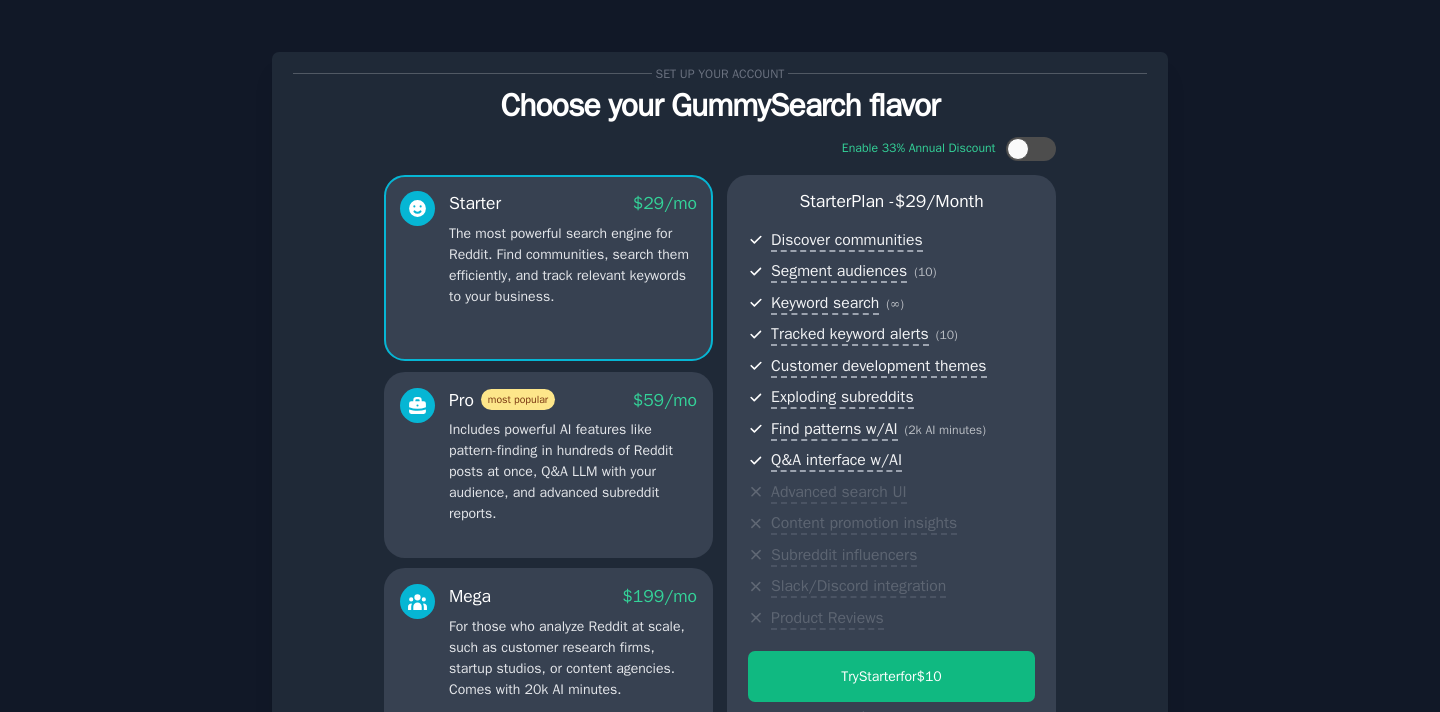 scroll, scrollTop: 236, scrollLeft: 0, axis: vertical 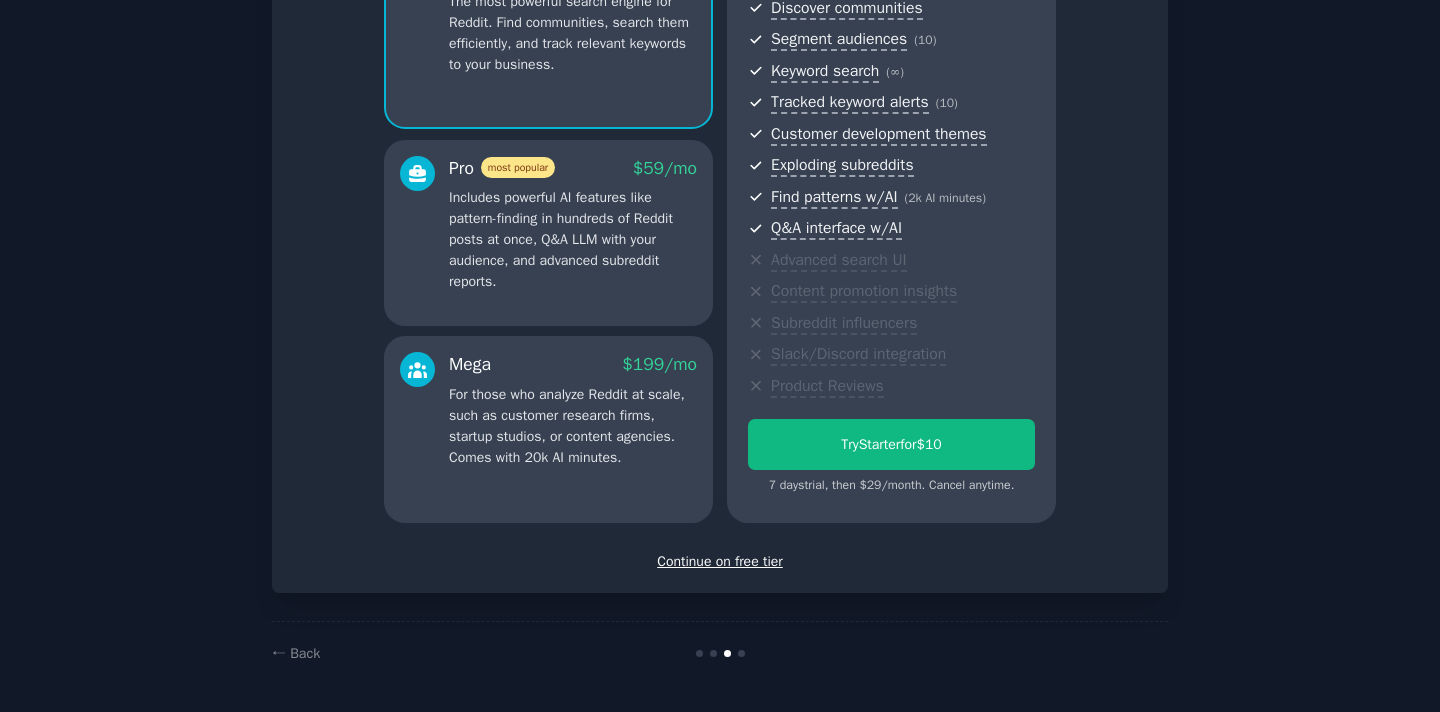 click on "Continue on free tier" at bounding box center [720, 561] 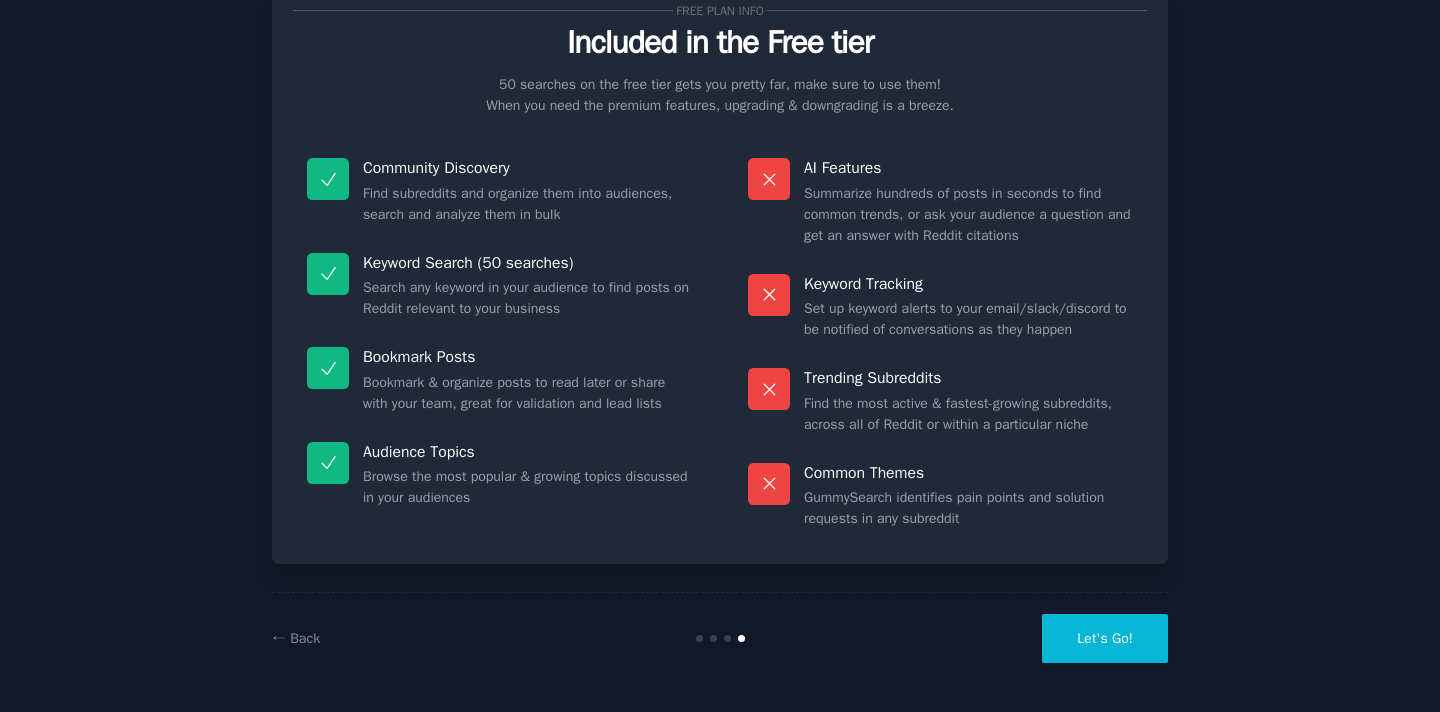 click on "Let's Go!" at bounding box center (1105, 638) 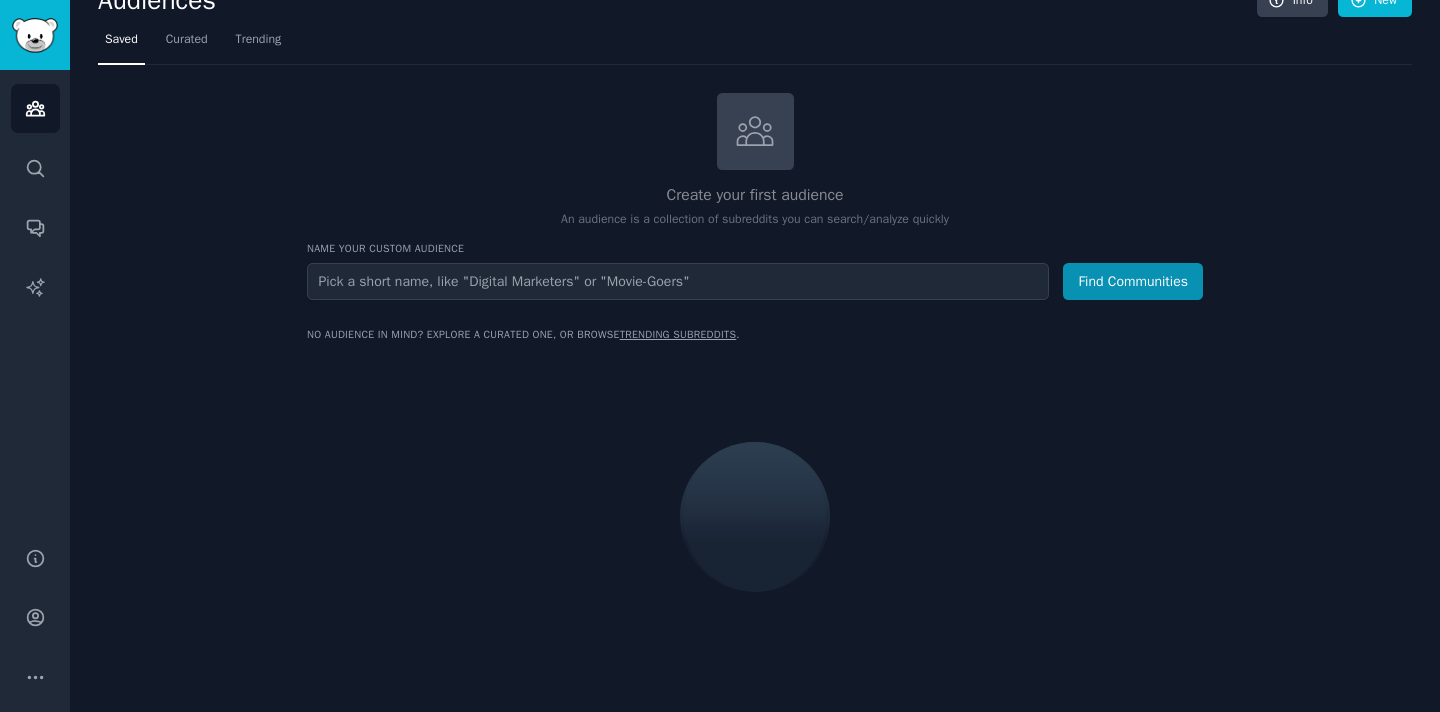 scroll, scrollTop: 0, scrollLeft: 0, axis: both 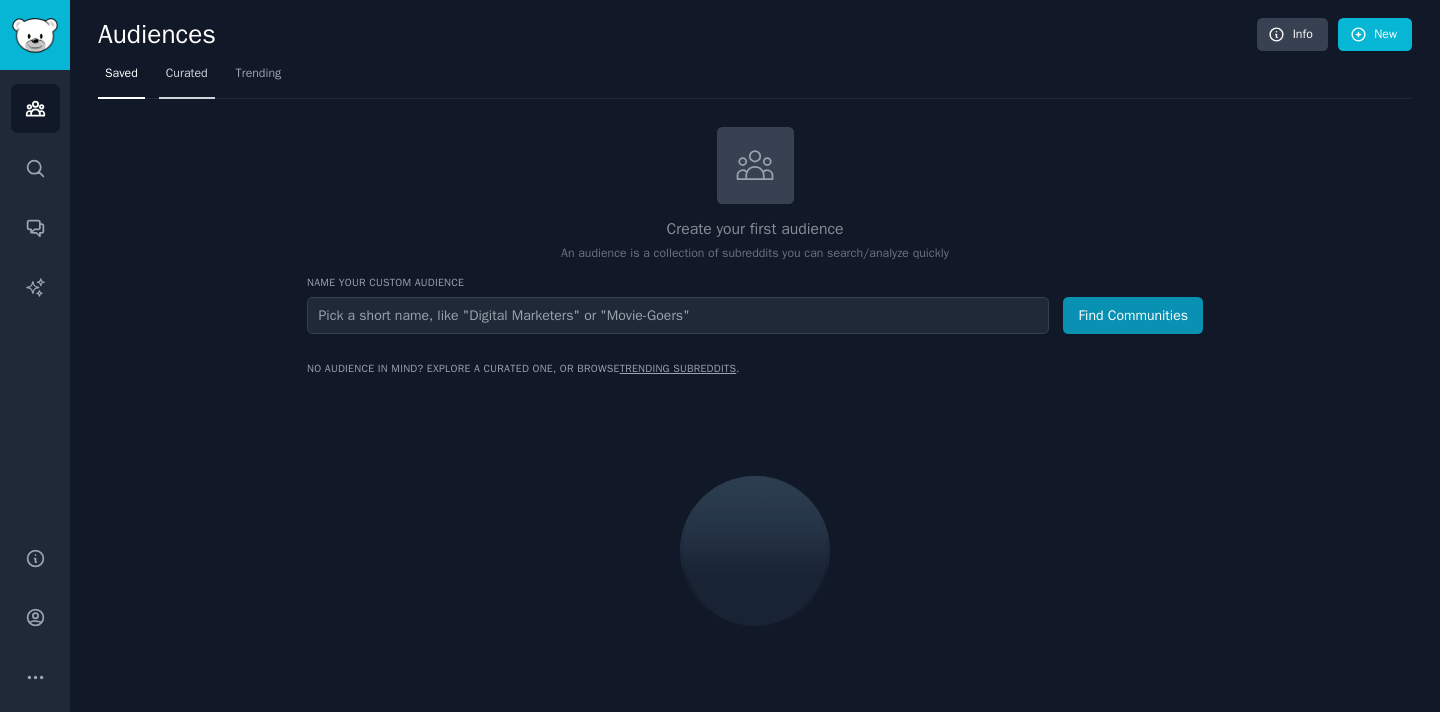 click on "Curated" at bounding box center (187, 78) 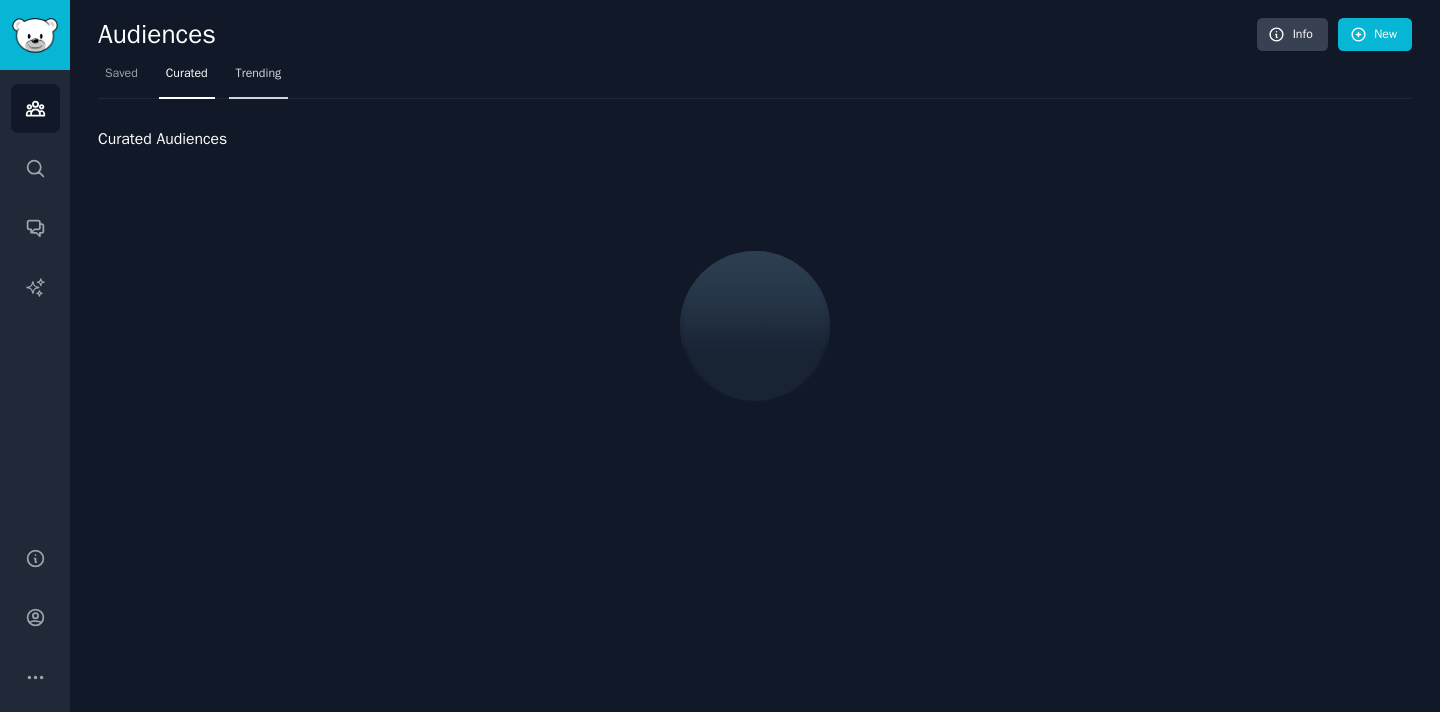 click on "Trending" at bounding box center (259, 78) 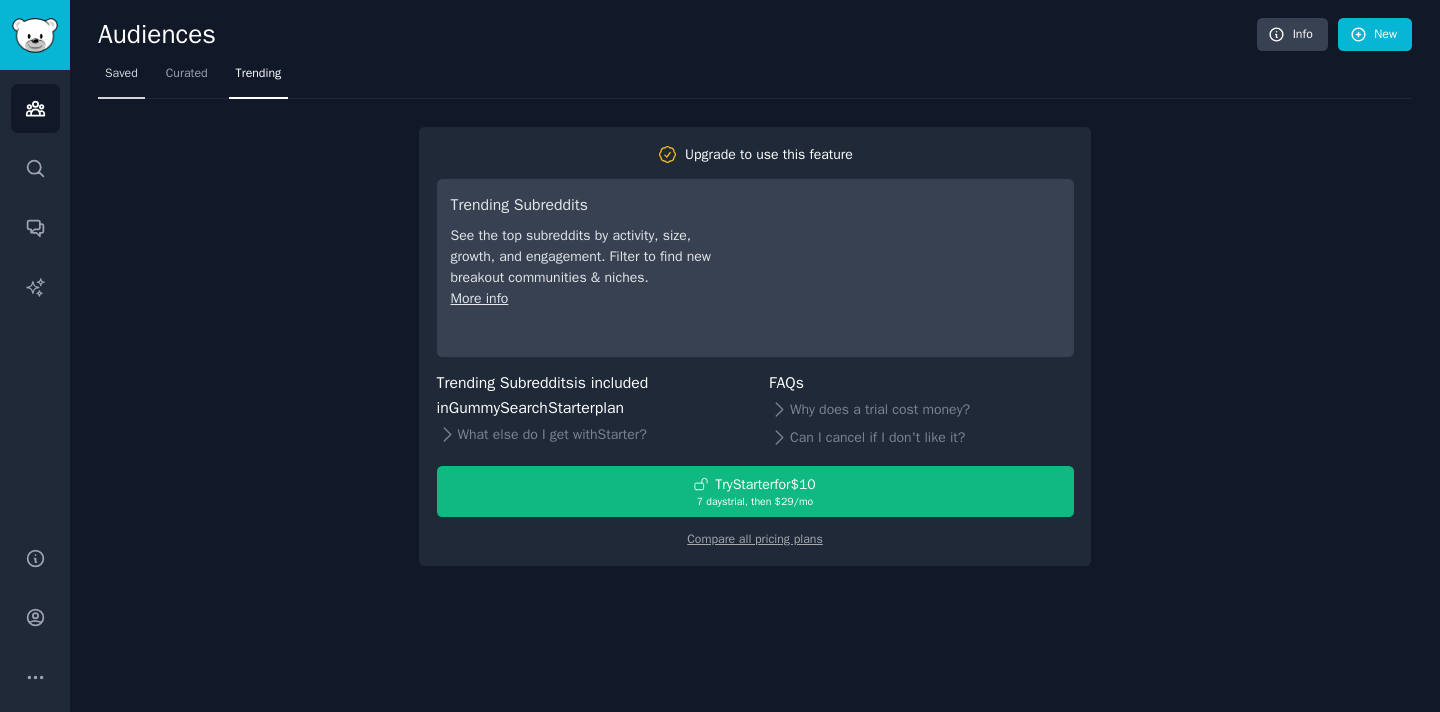 click on "Saved" at bounding box center [121, 74] 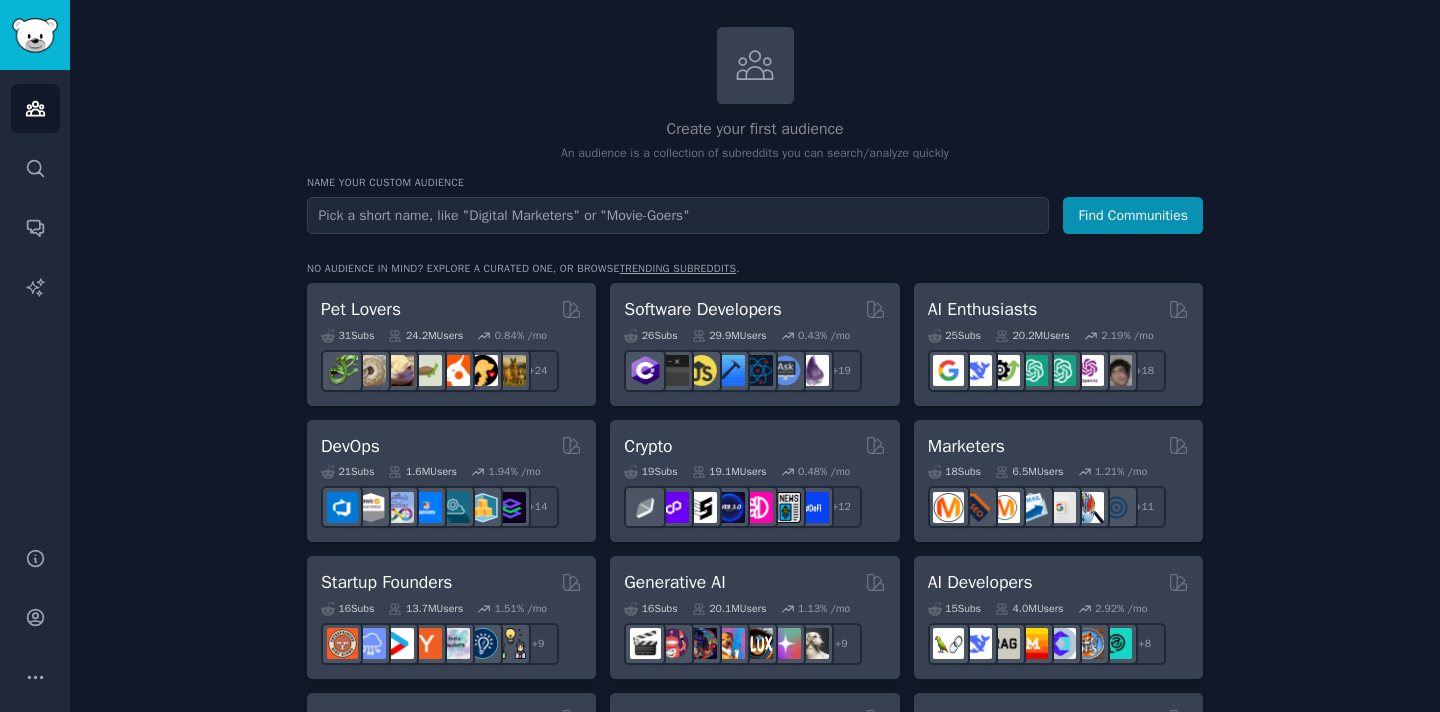 scroll, scrollTop: 0, scrollLeft: 0, axis: both 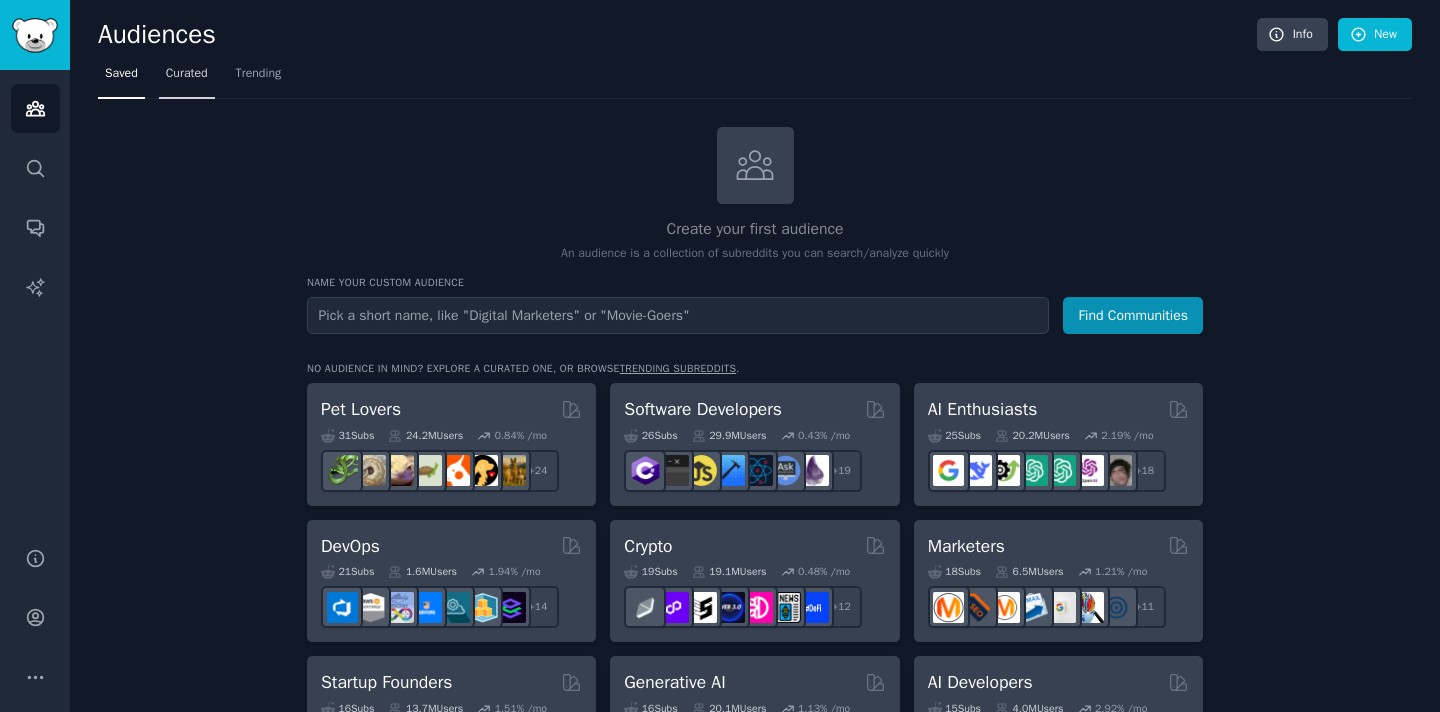 click on "Curated" at bounding box center (187, 74) 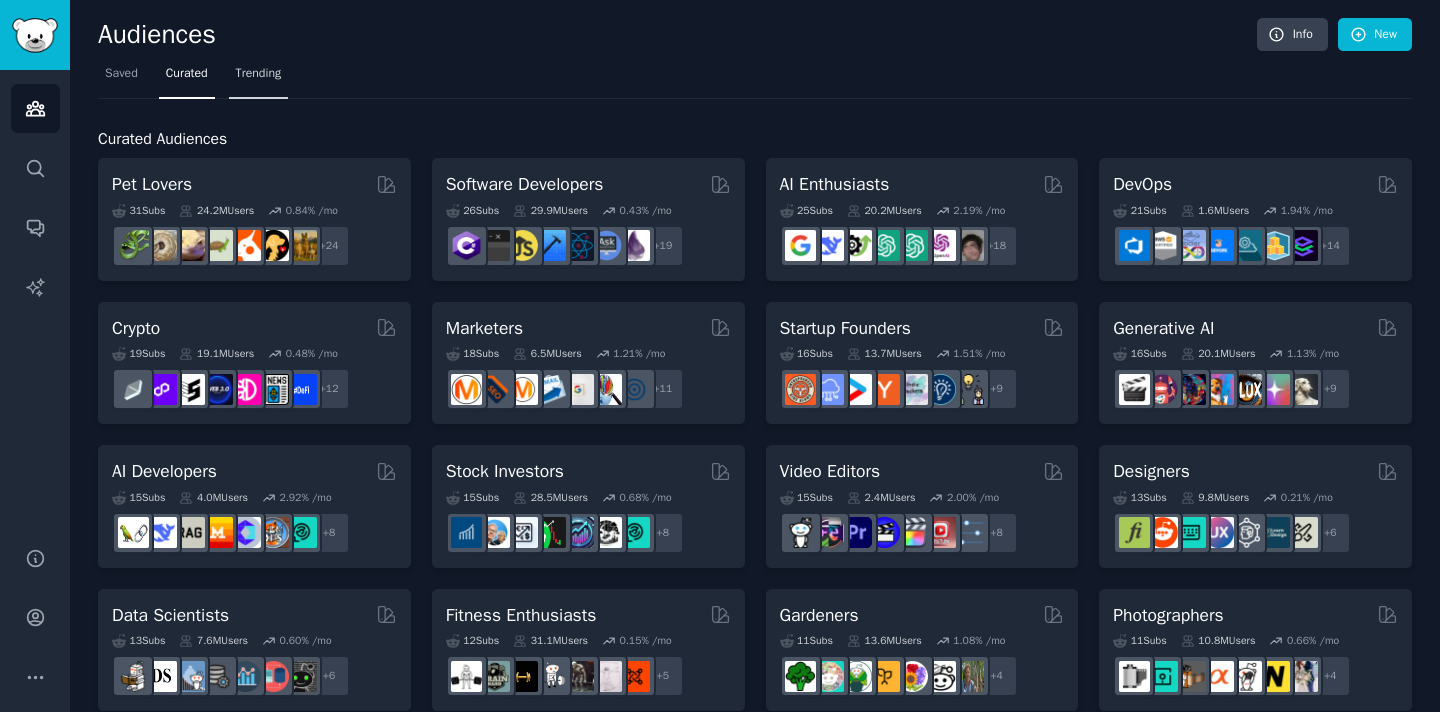 click on "Trending" at bounding box center [259, 74] 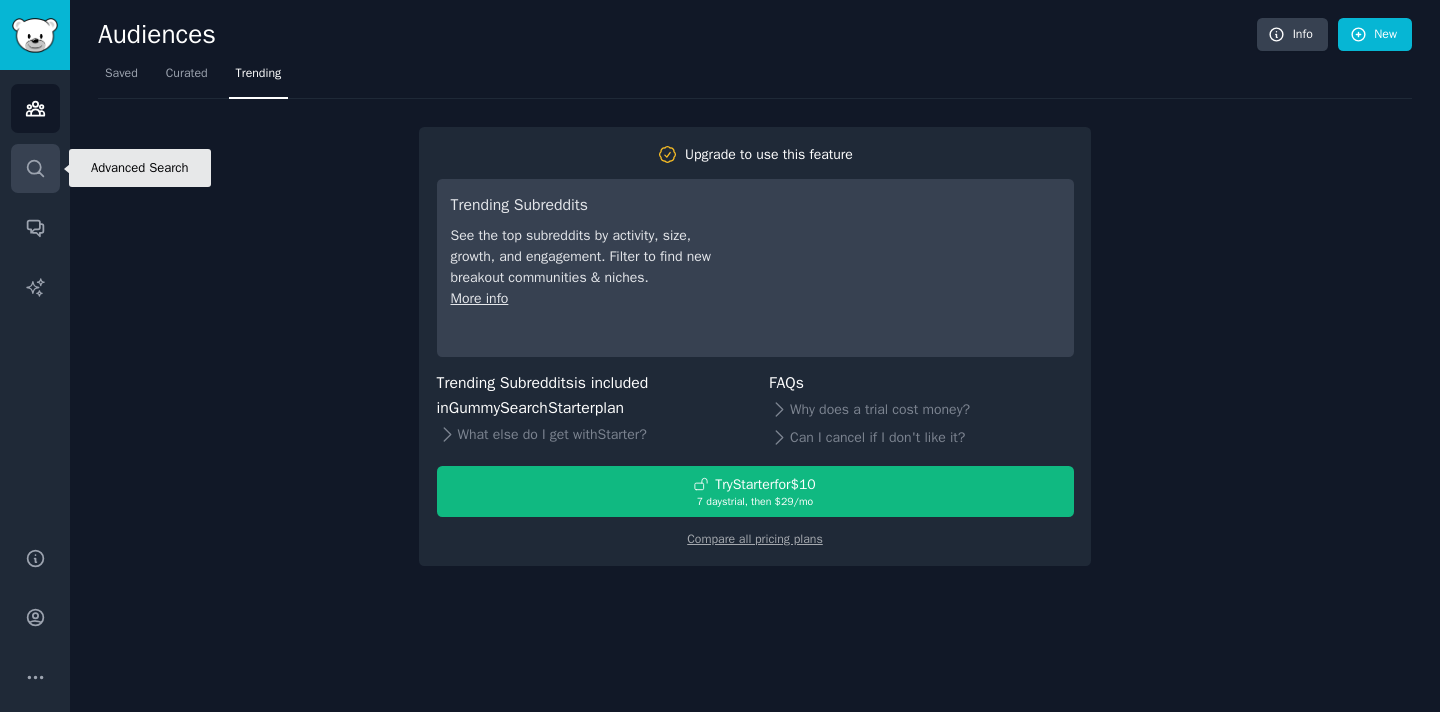 click on "Search" at bounding box center [35, 168] 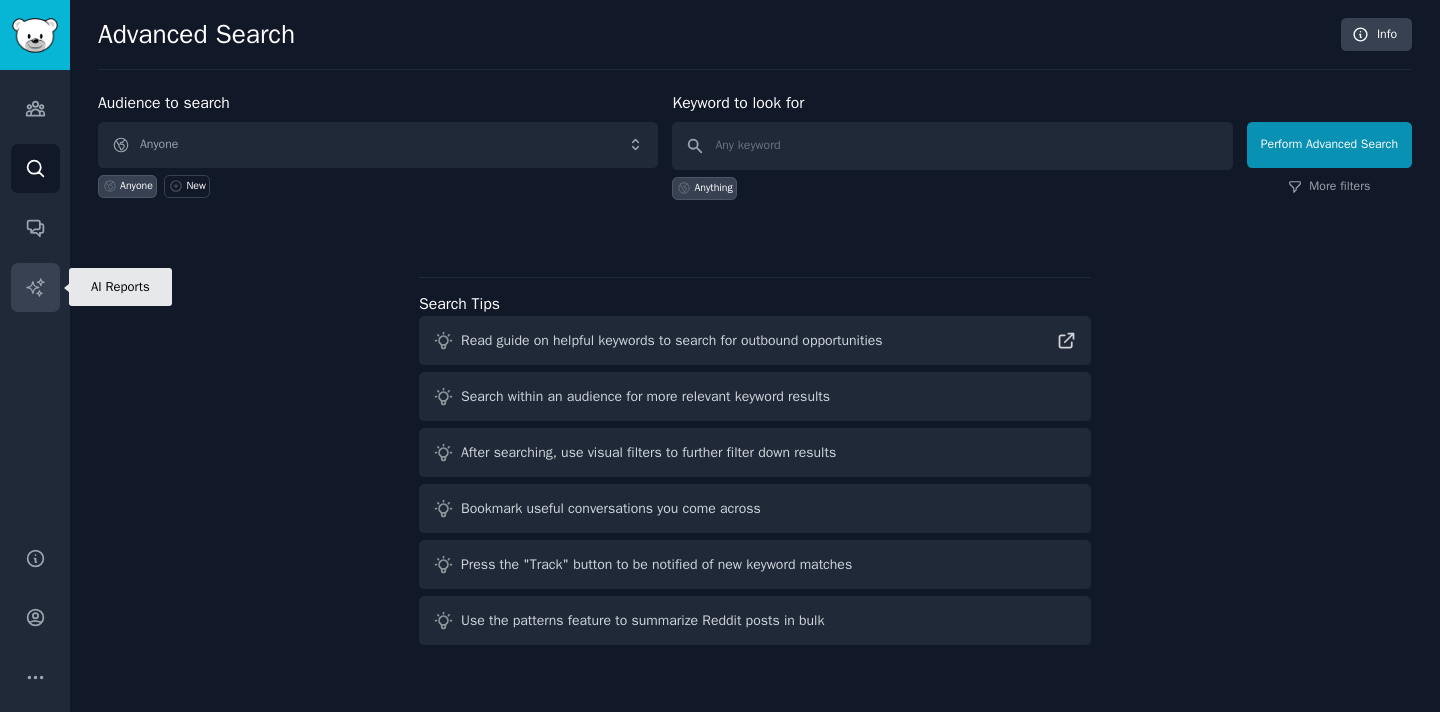 click on "AI Reports" at bounding box center [35, 287] 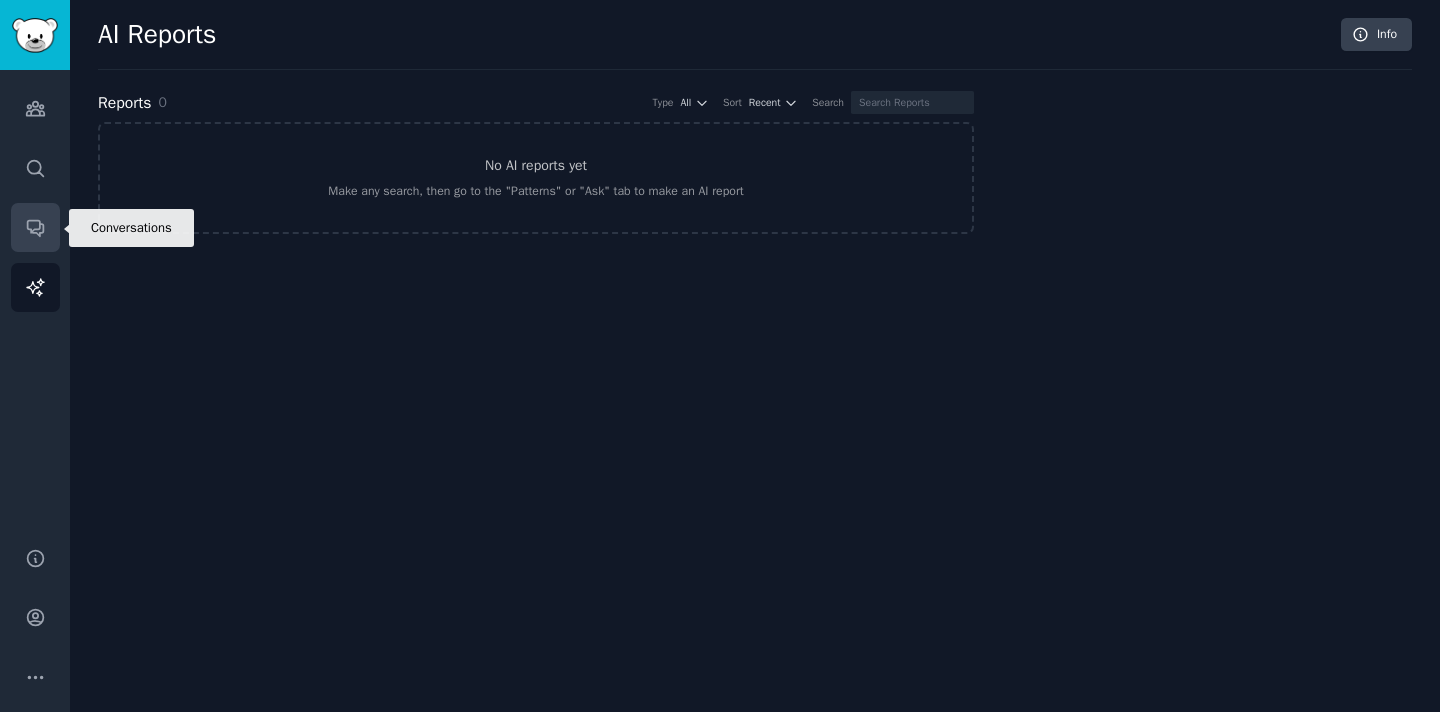 click on "Conversations" at bounding box center (35, 227) 